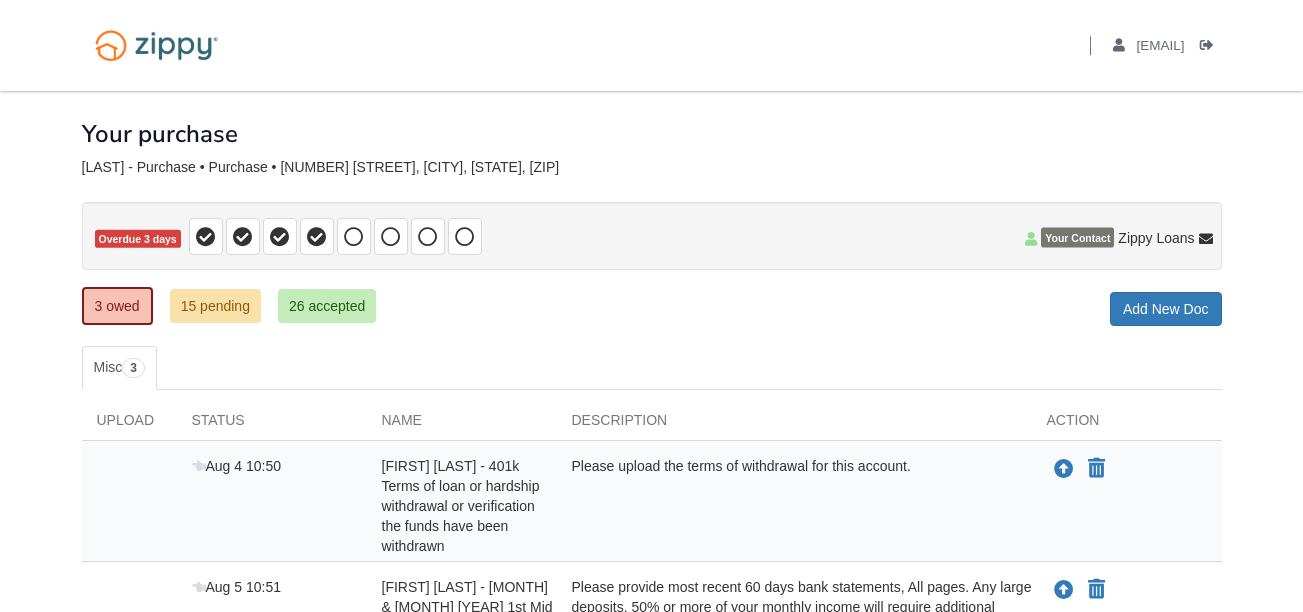 scroll, scrollTop: 0, scrollLeft: 0, axis: both 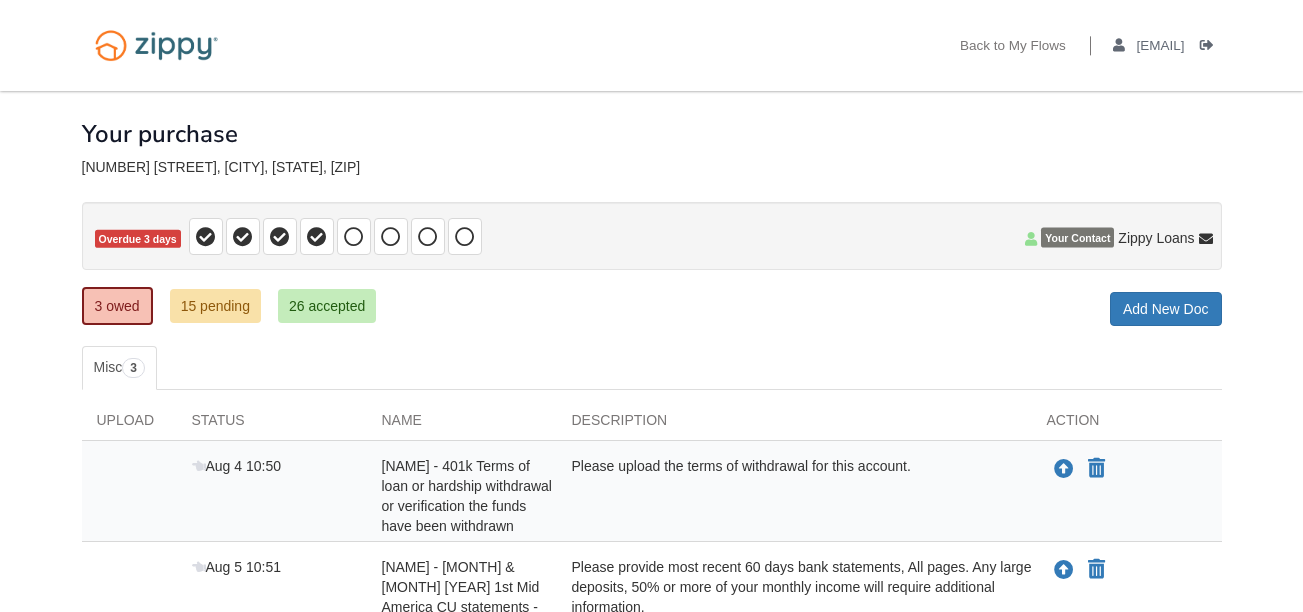 click on "3 owed
15 pending
26 accepted
My Estimated Payment
×
My Estimated Payment
Add New Doc" at bounding box center [652, 308] 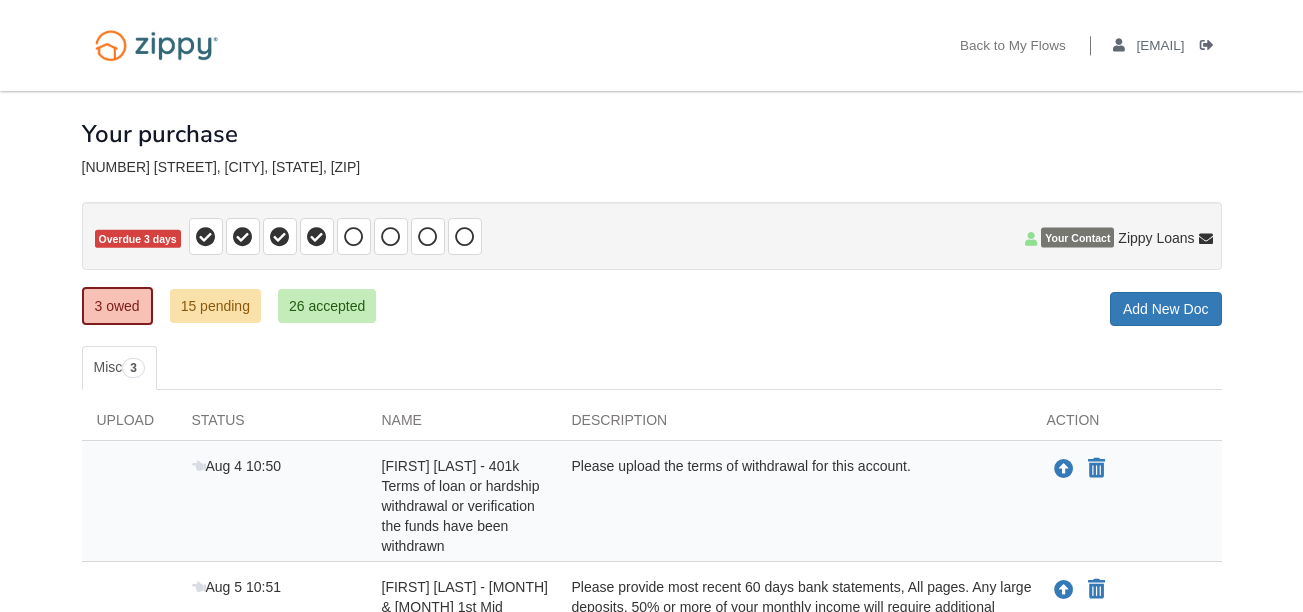 scroll, scrollTop: 0, scrollLeft: 0, axis: both 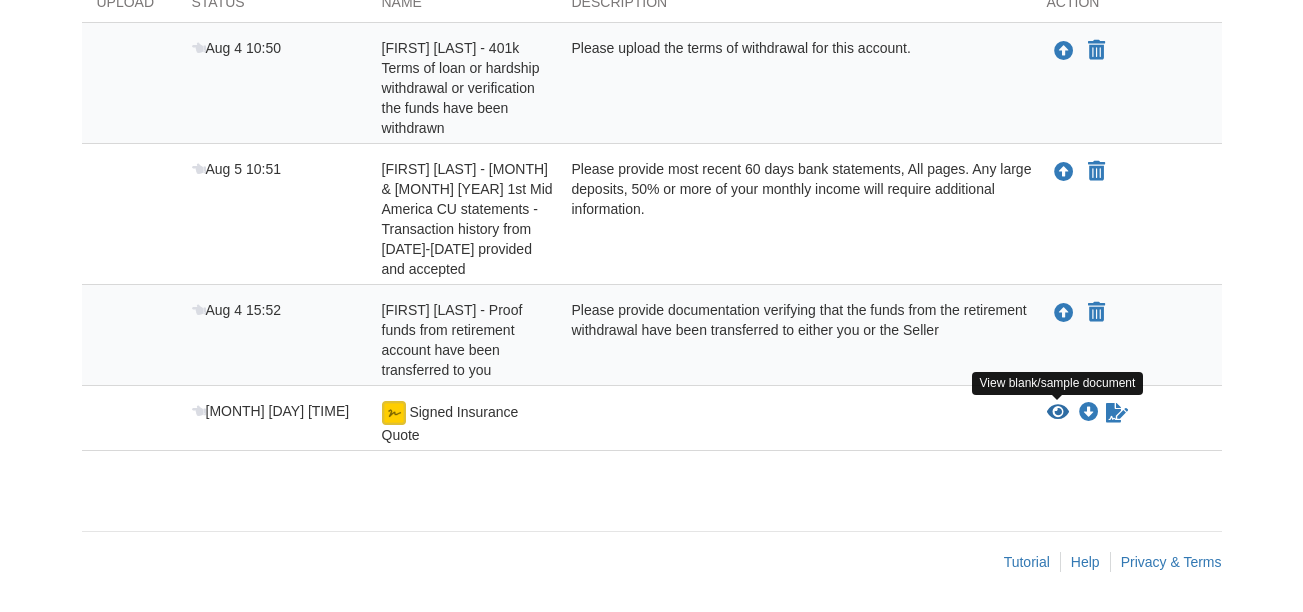 click at bounding box center (1058, 413) 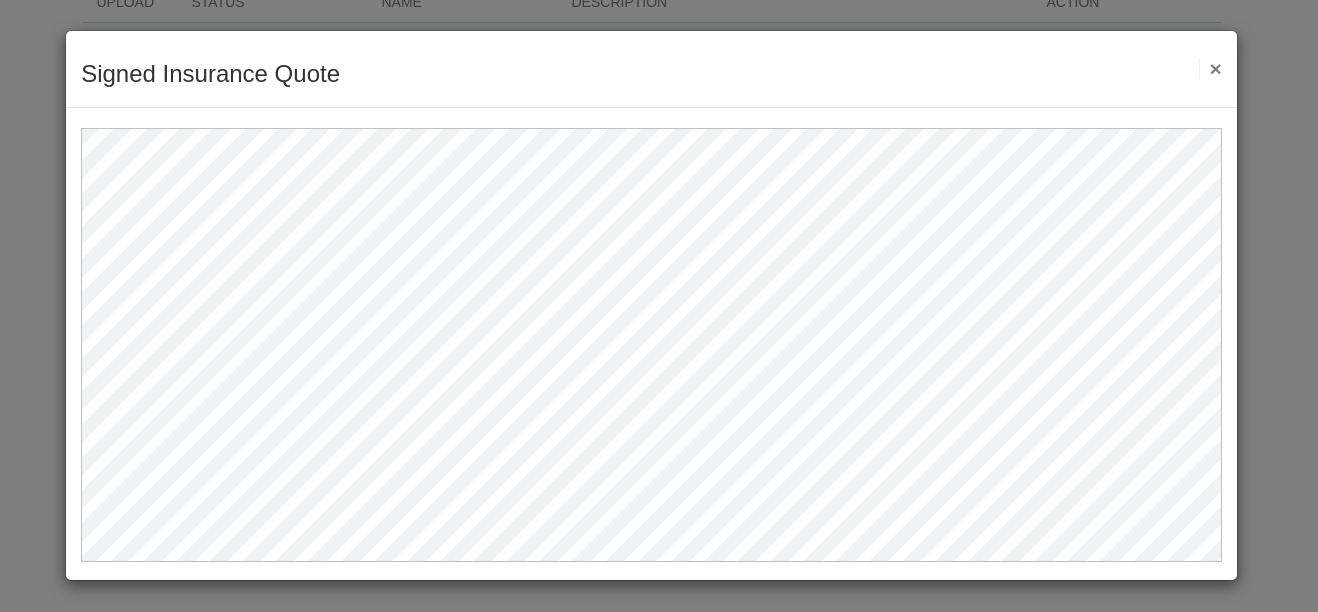 click on "×" at bounding box center (1210, 68) 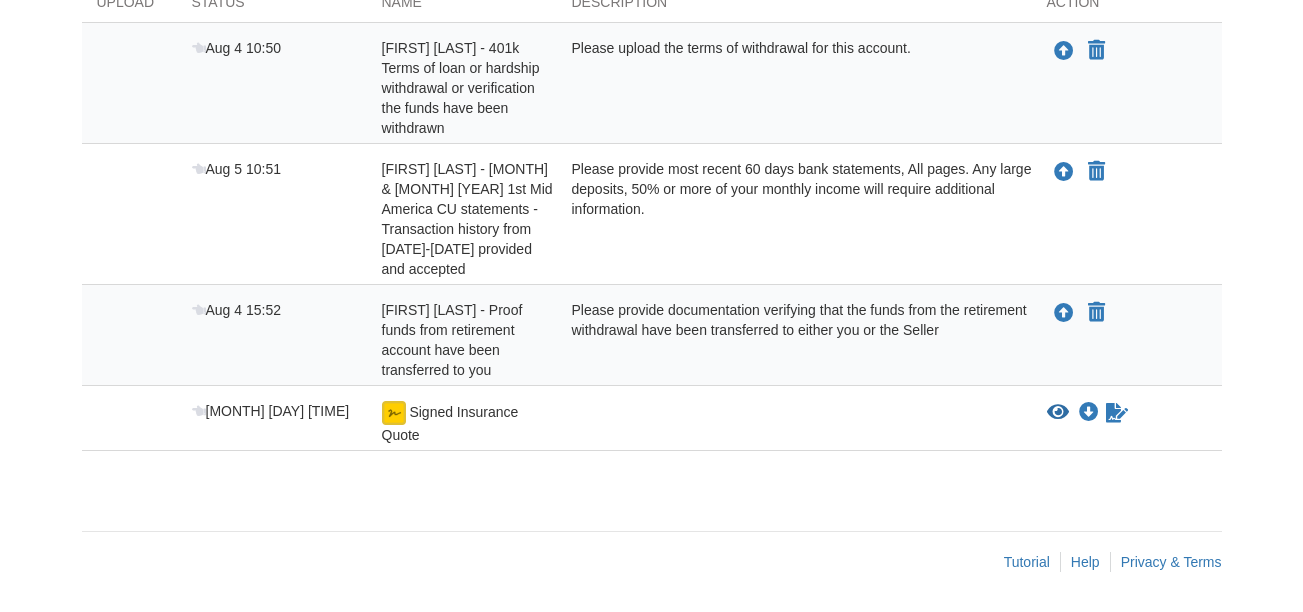 click on "Upload
Status
Name
Description
Action
Aug 4 10:50
Andrea Reinhart - 401k Terms of loan or hardship withdrawal or verification the funds have been withdrawn
Please upload the terms of withdrawal for this account.
Upload your document" at bounding box center [652, 221] 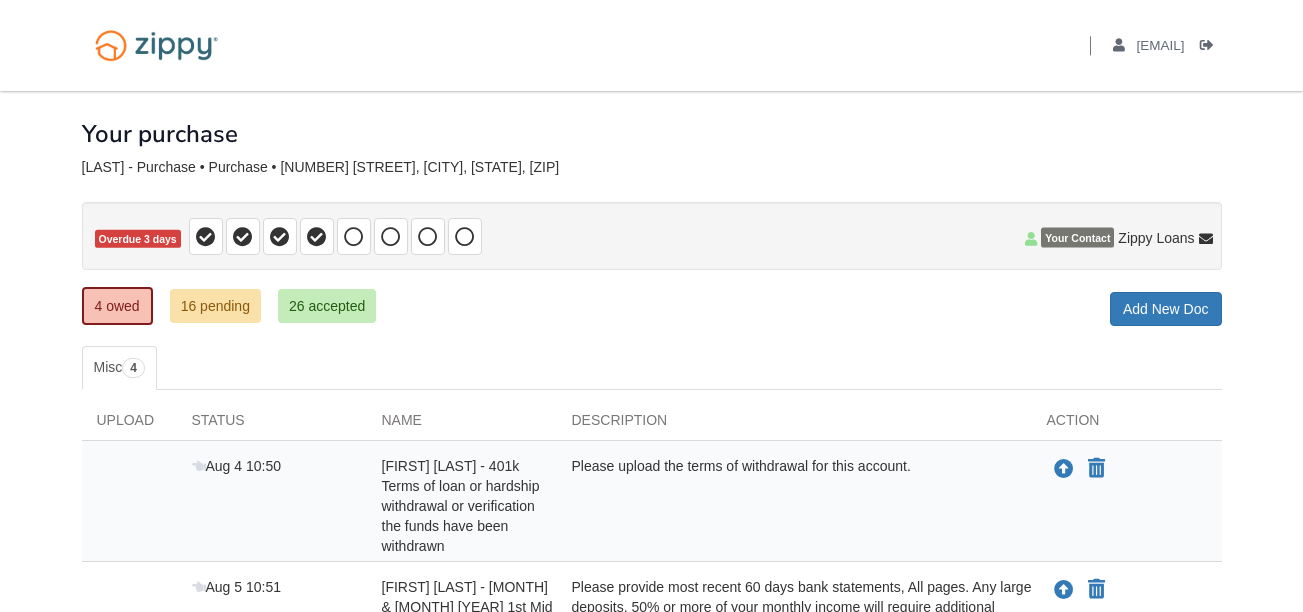 scroll, scrollTop: 100, scrollLeft: 0, axis: vertical 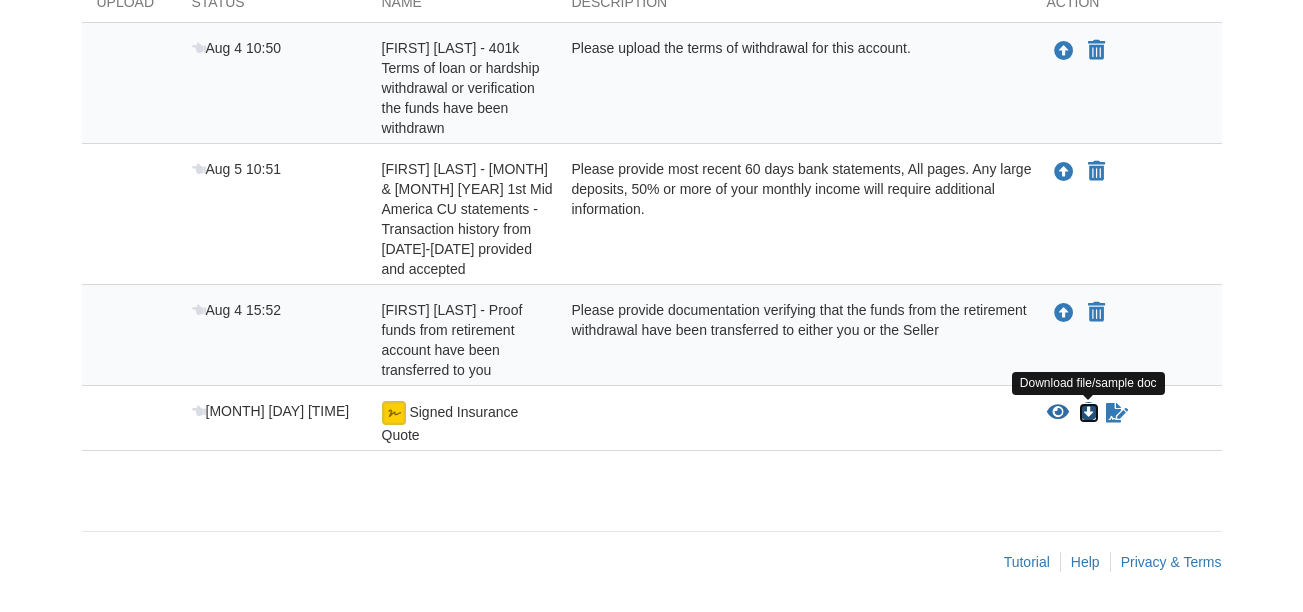 click at bounding box center [1089, 413] 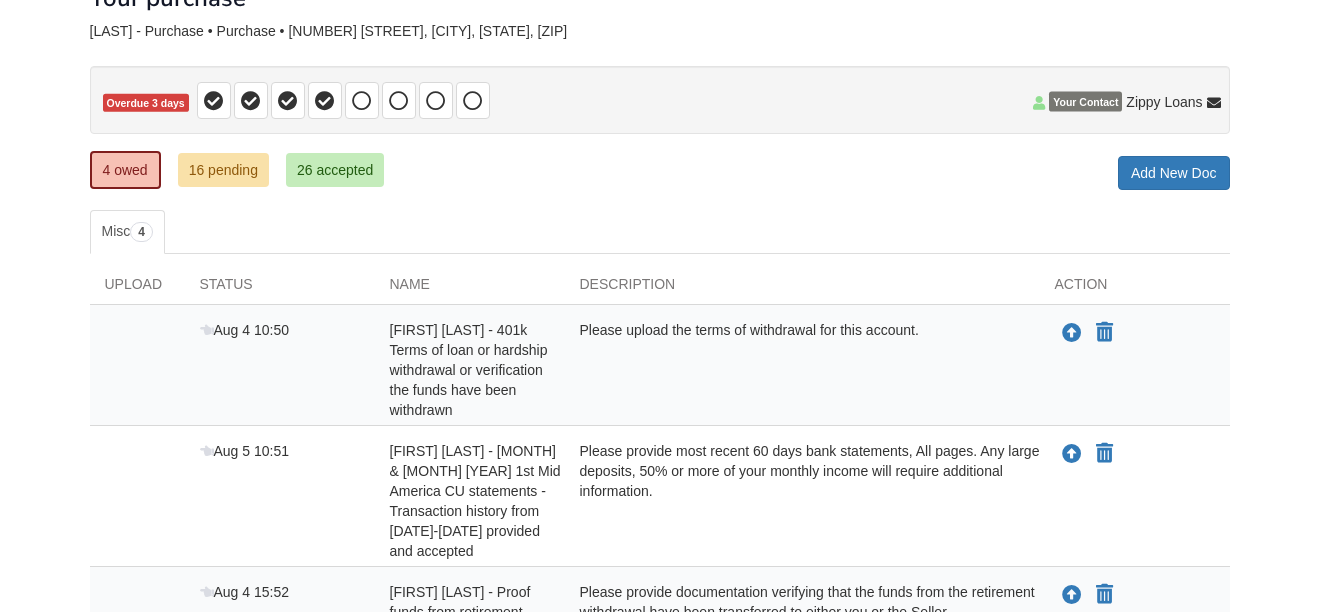 scroll, scrollTop: 0, scrollLeft: 0, axis: both 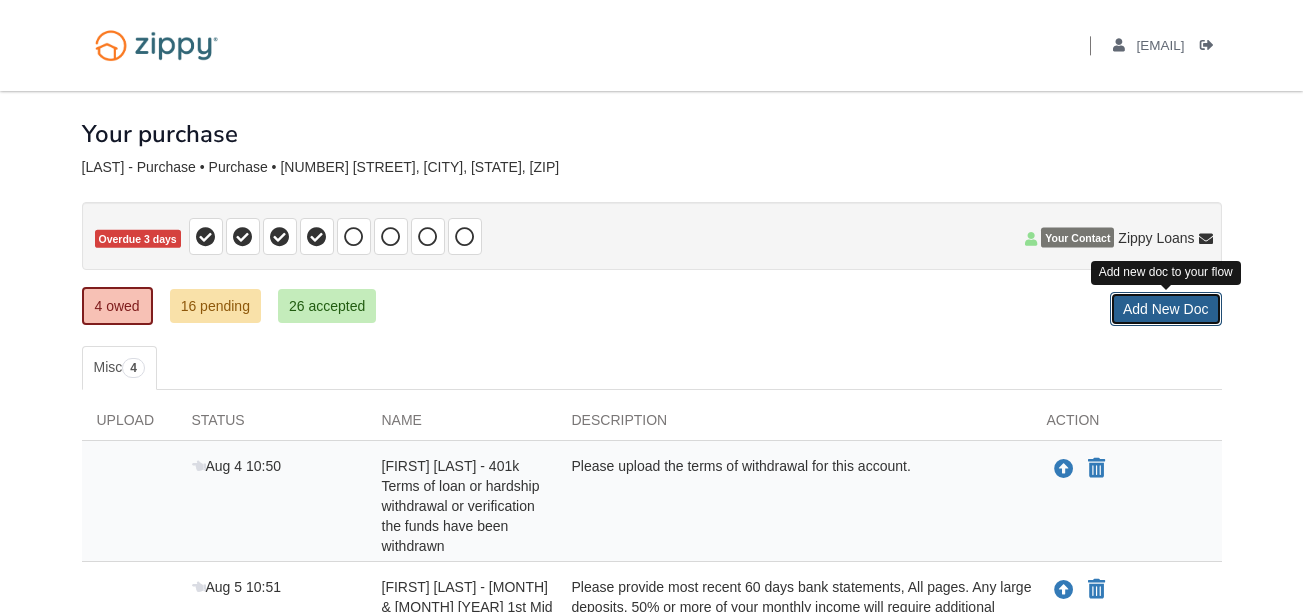 click on "Add New Doc" at bounding box center (1166, 309) 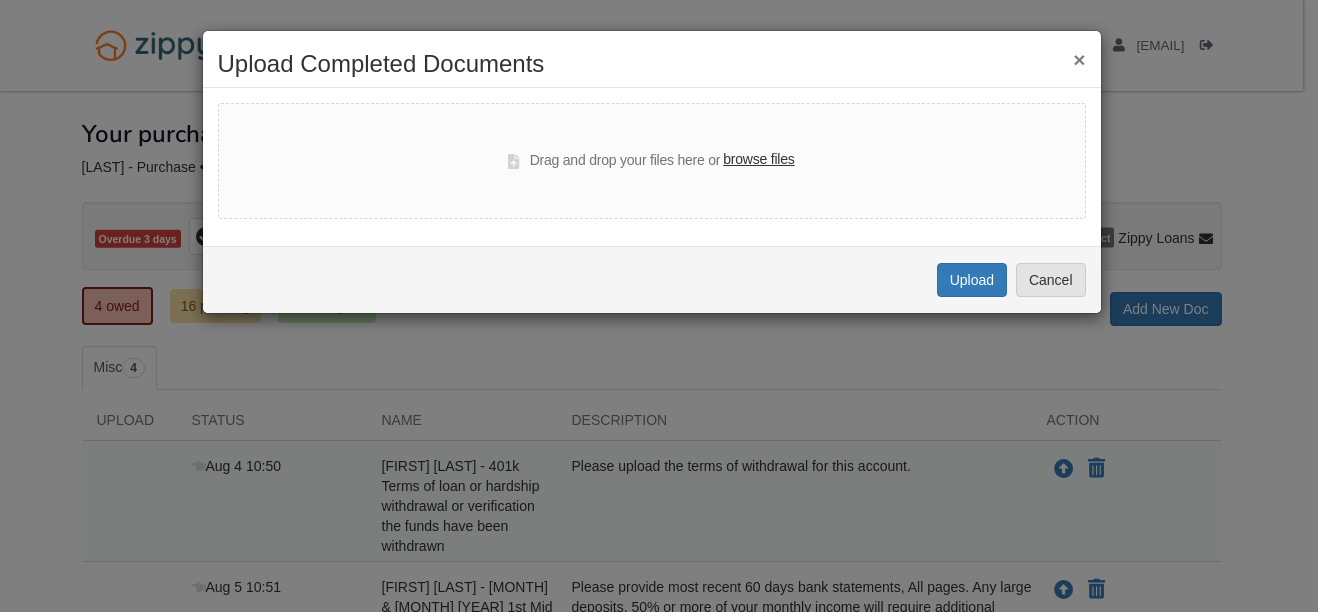 click on "browse files" at bounding box center [758, 160] 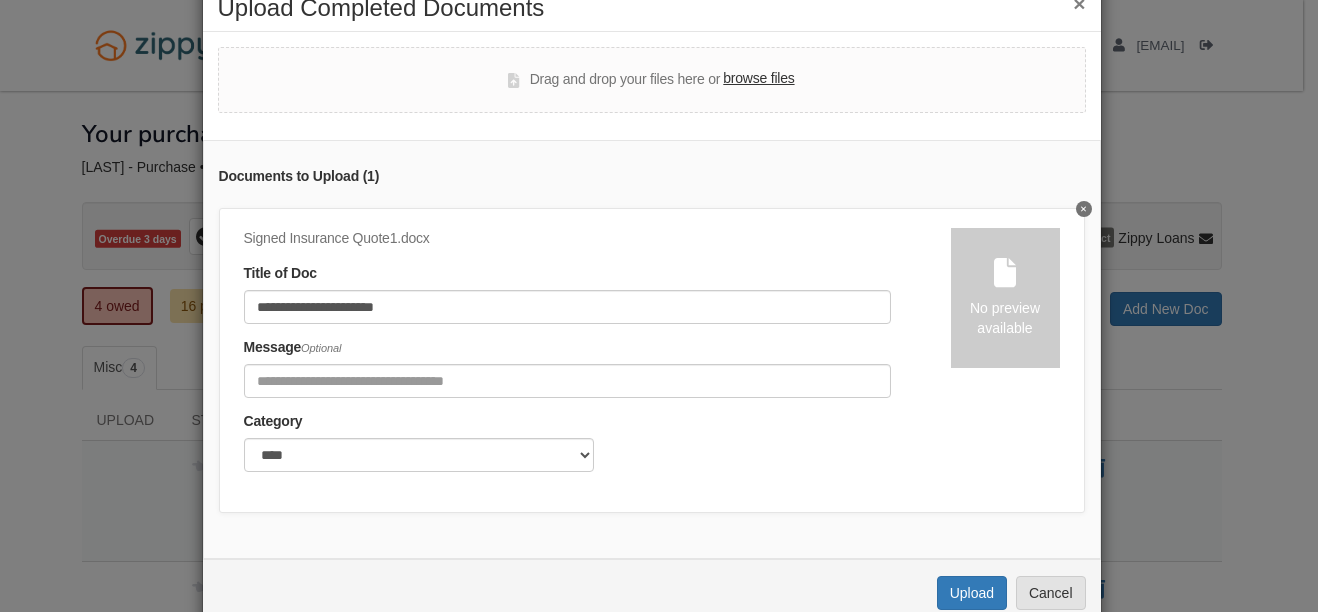 scroll, scrollTop: 100, scrollLeft: 0, axis: vertical 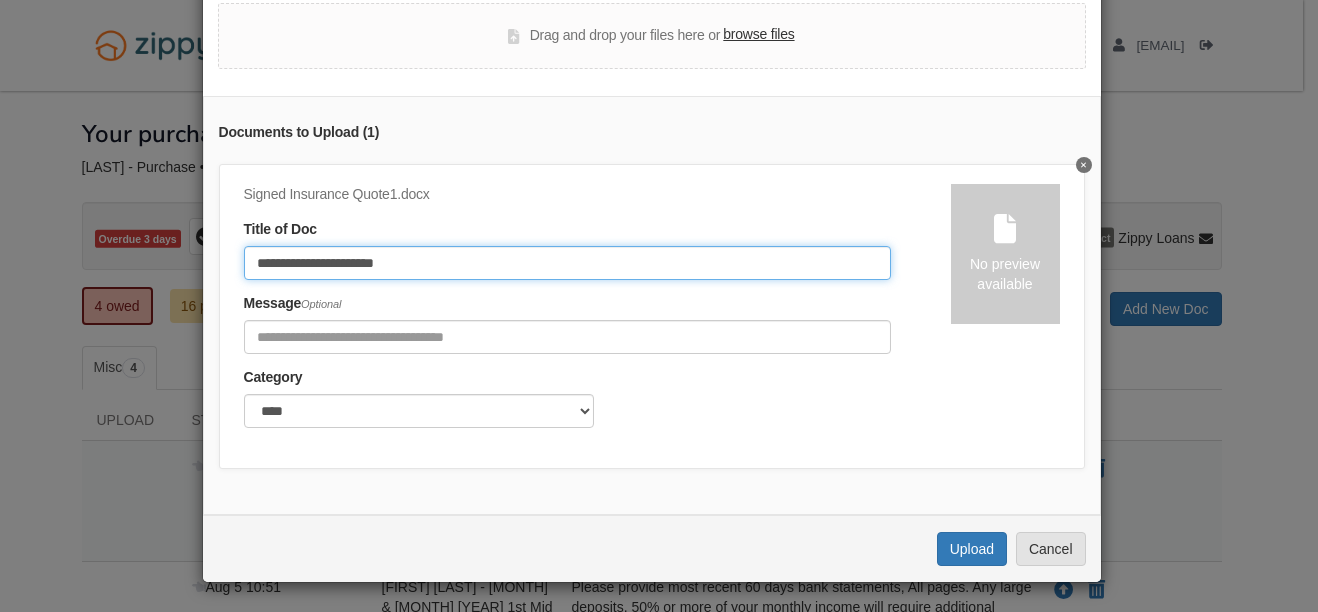 click on "**********" 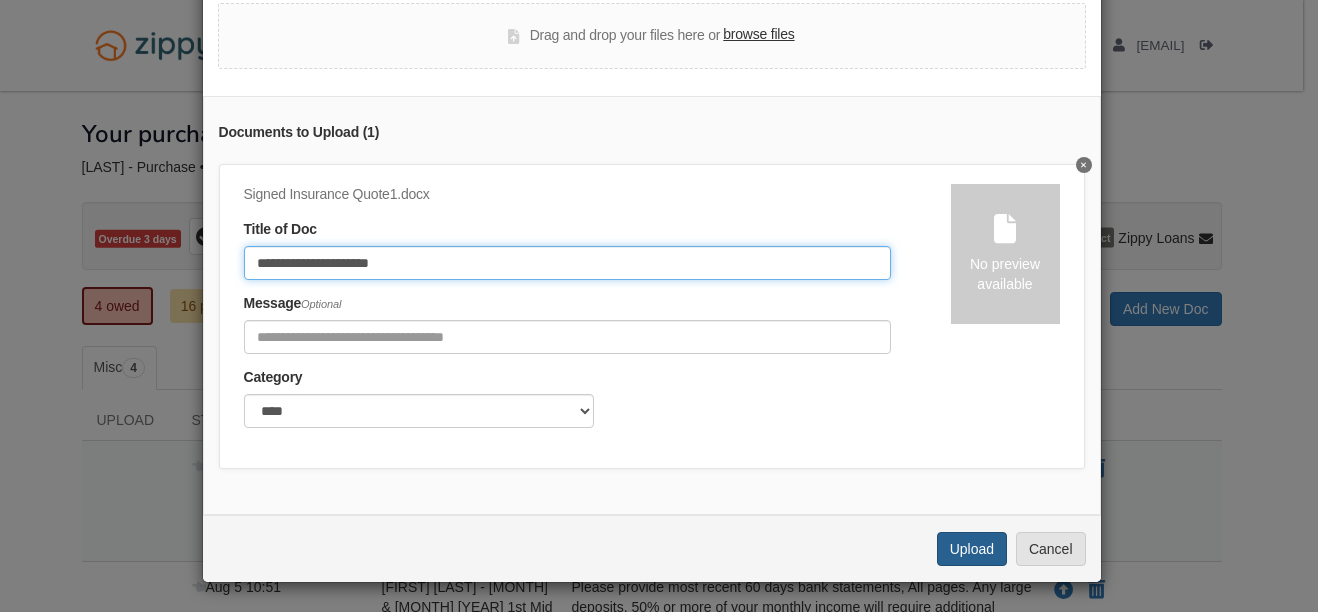 type on "**********" 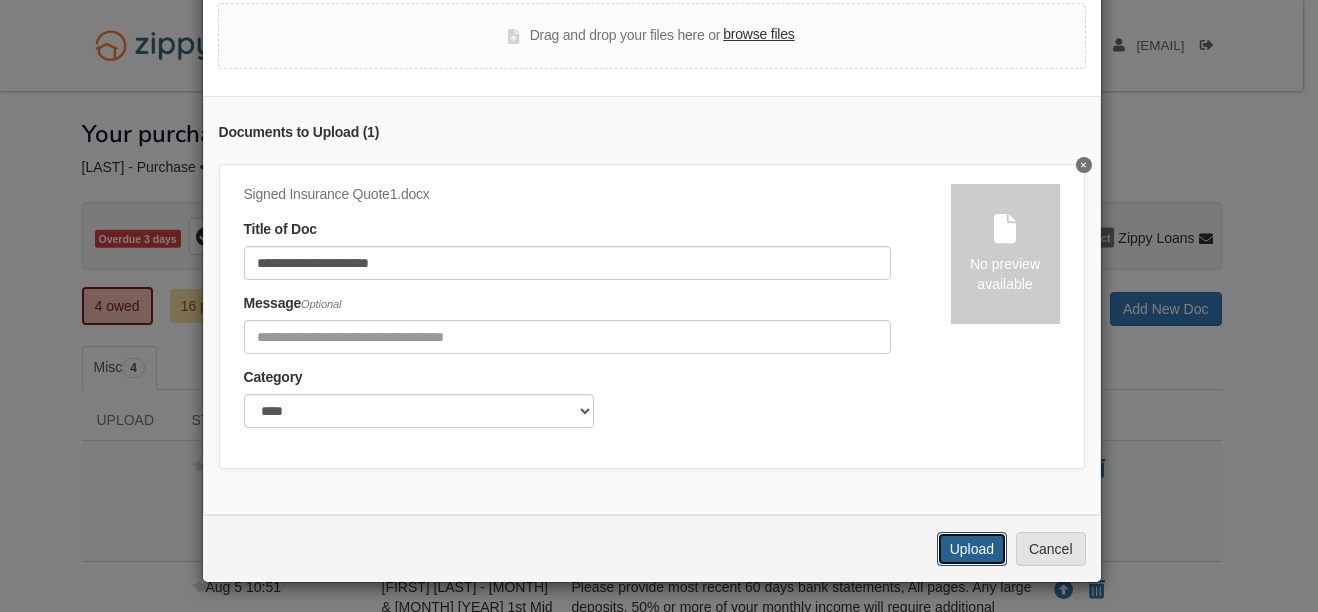 click on "Upload" at bounding box center (972, 549) 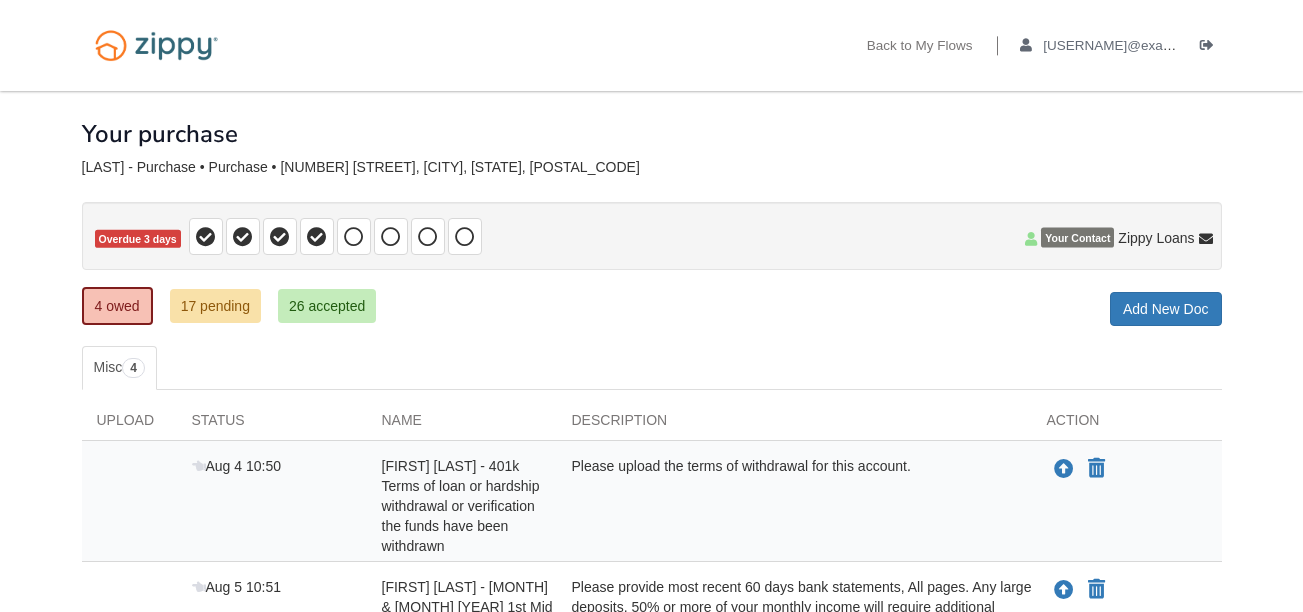 scroll, scrollTop: 0, scrollLeft: 0, axis: both 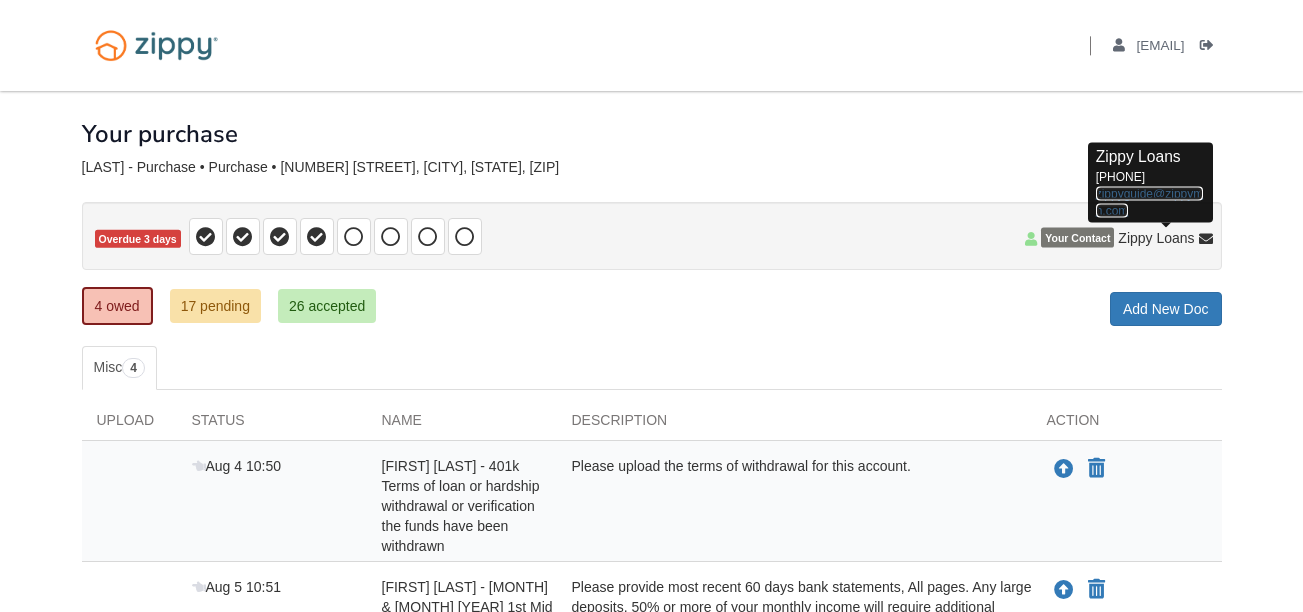 click on "zippyguide@zippymh.com" at bounding box center (1150, 201) 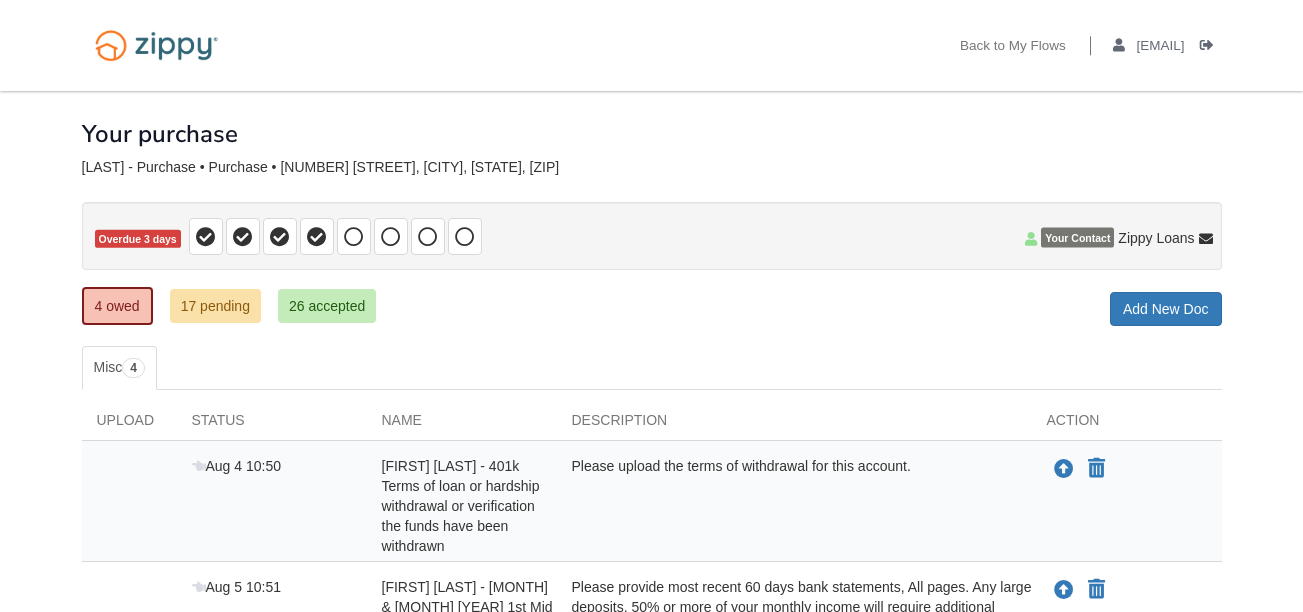 scroll, scrollTop: 0, scrollLeft: 0, axis: both 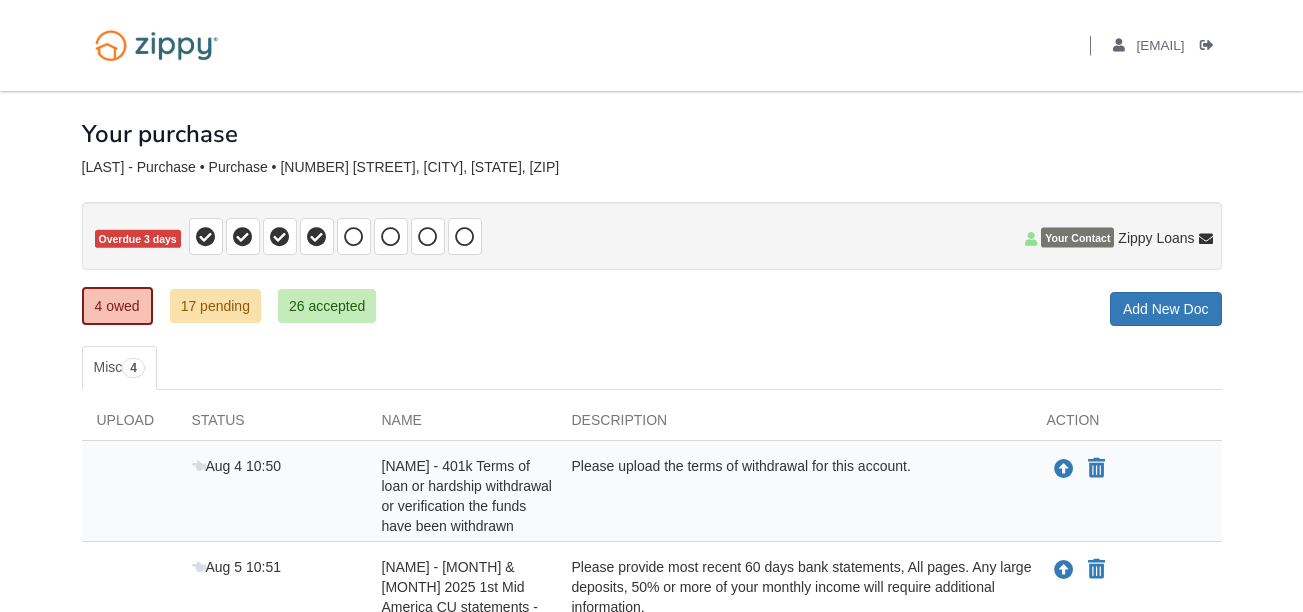 click on "4 owed
17 pending
26 accepted
My Estimated Payment
×
My Estimated Payment
Add New Doc" at bounding box center (652, 308) 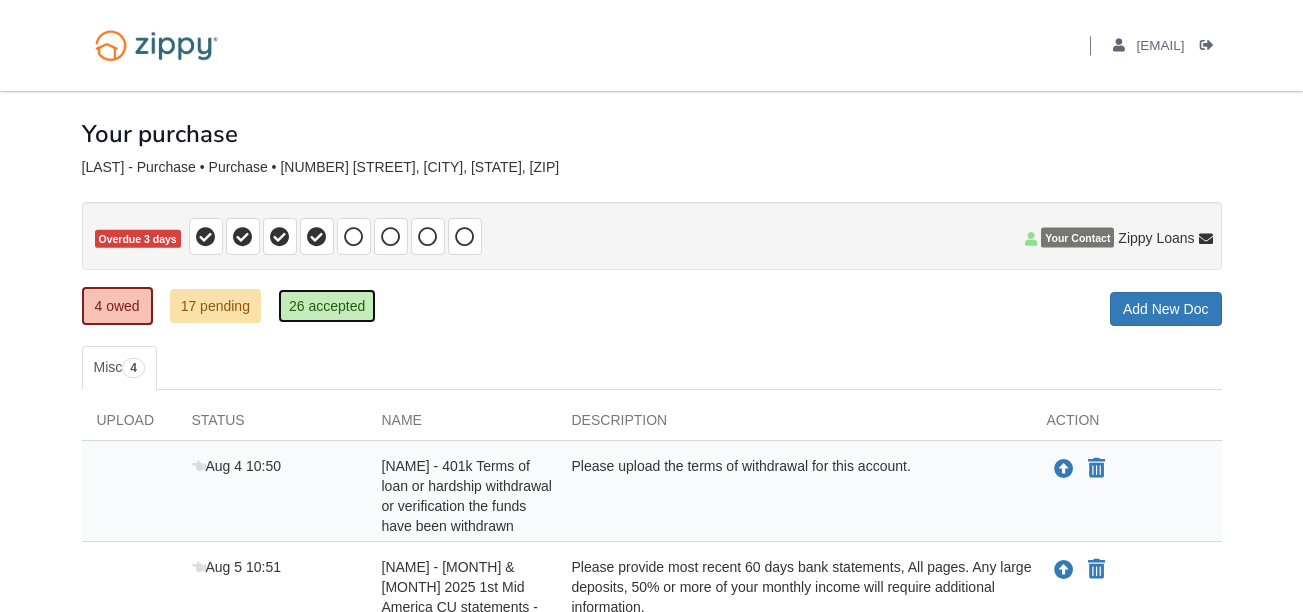 click on "26 accepted" at bounding box center [327, 306] 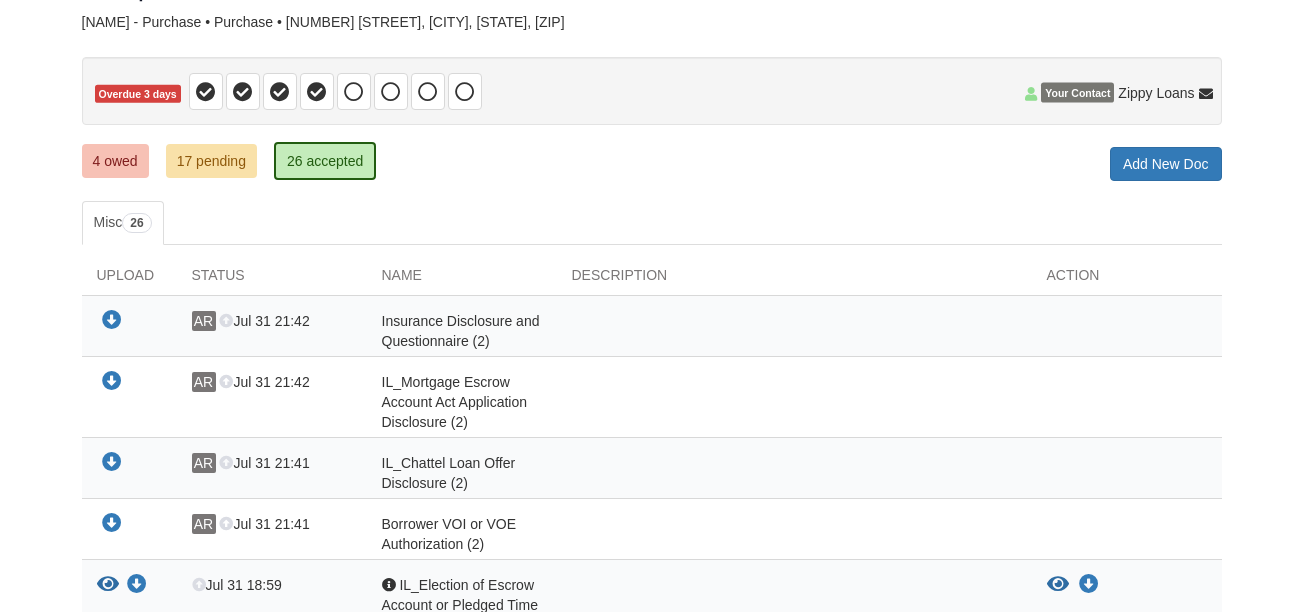scroll, scrollTop: 0, scrollLeft: 0, axis: both 